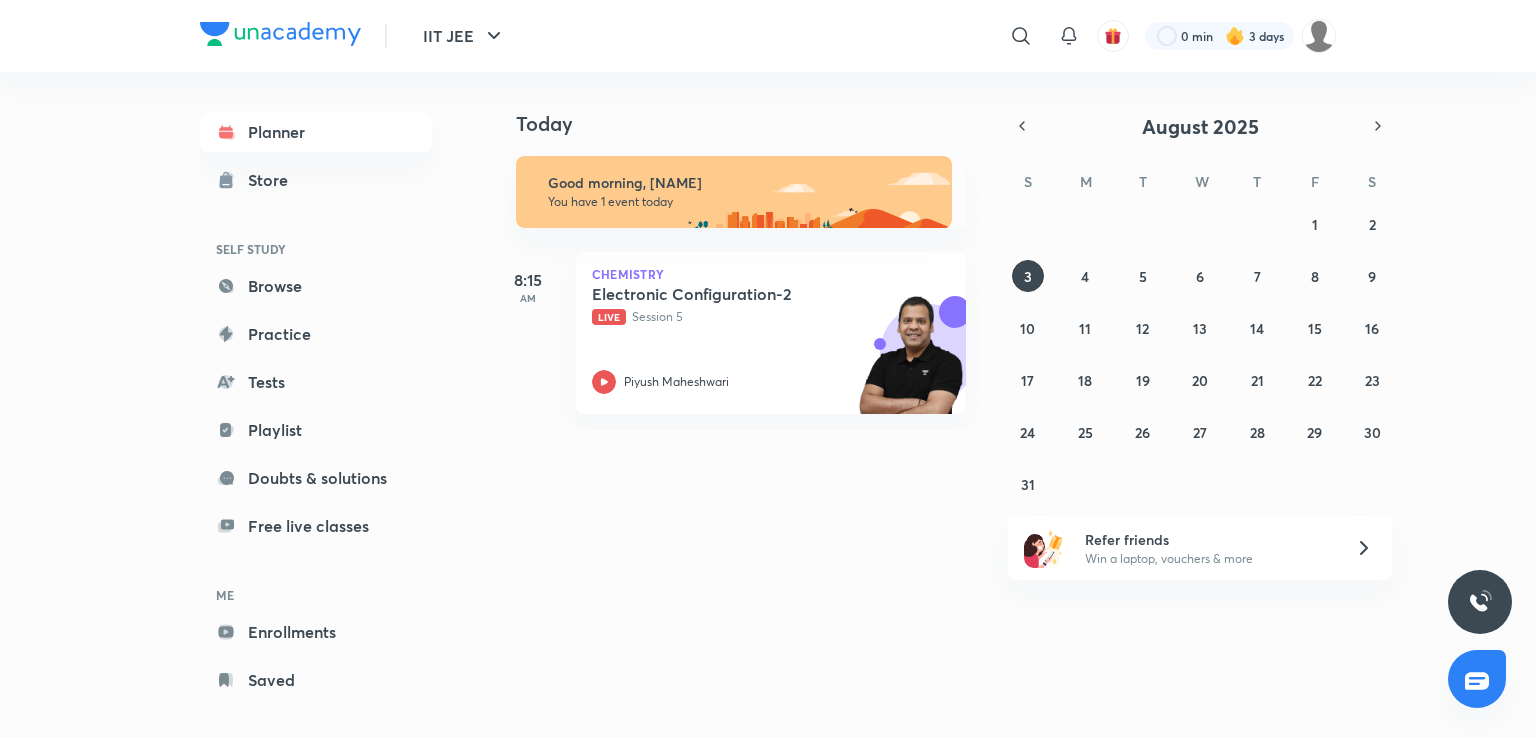 scroll, scrollTop: 0, scrollLeft: 0, axis: both 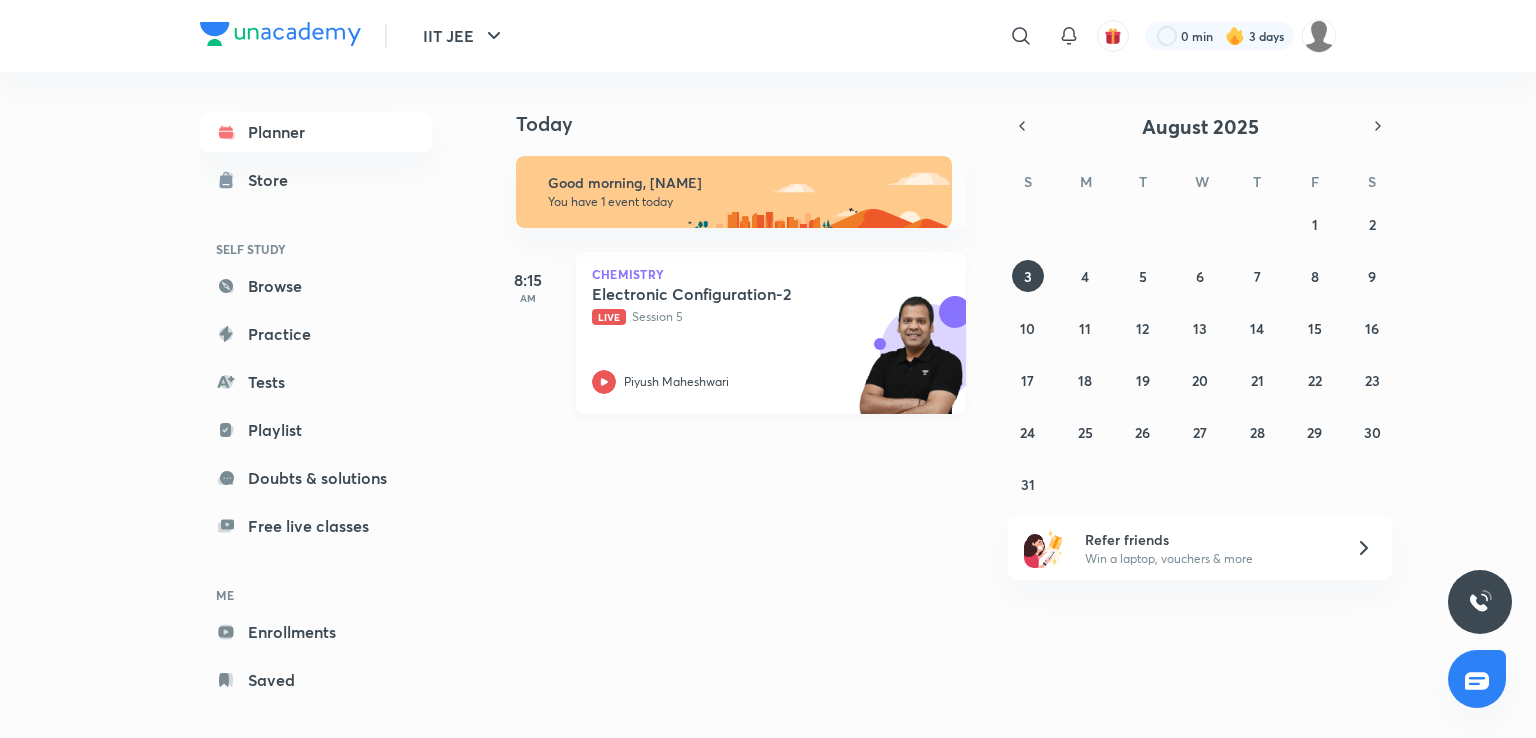 click on "Live Session 5" at bounding box center [749, 317] 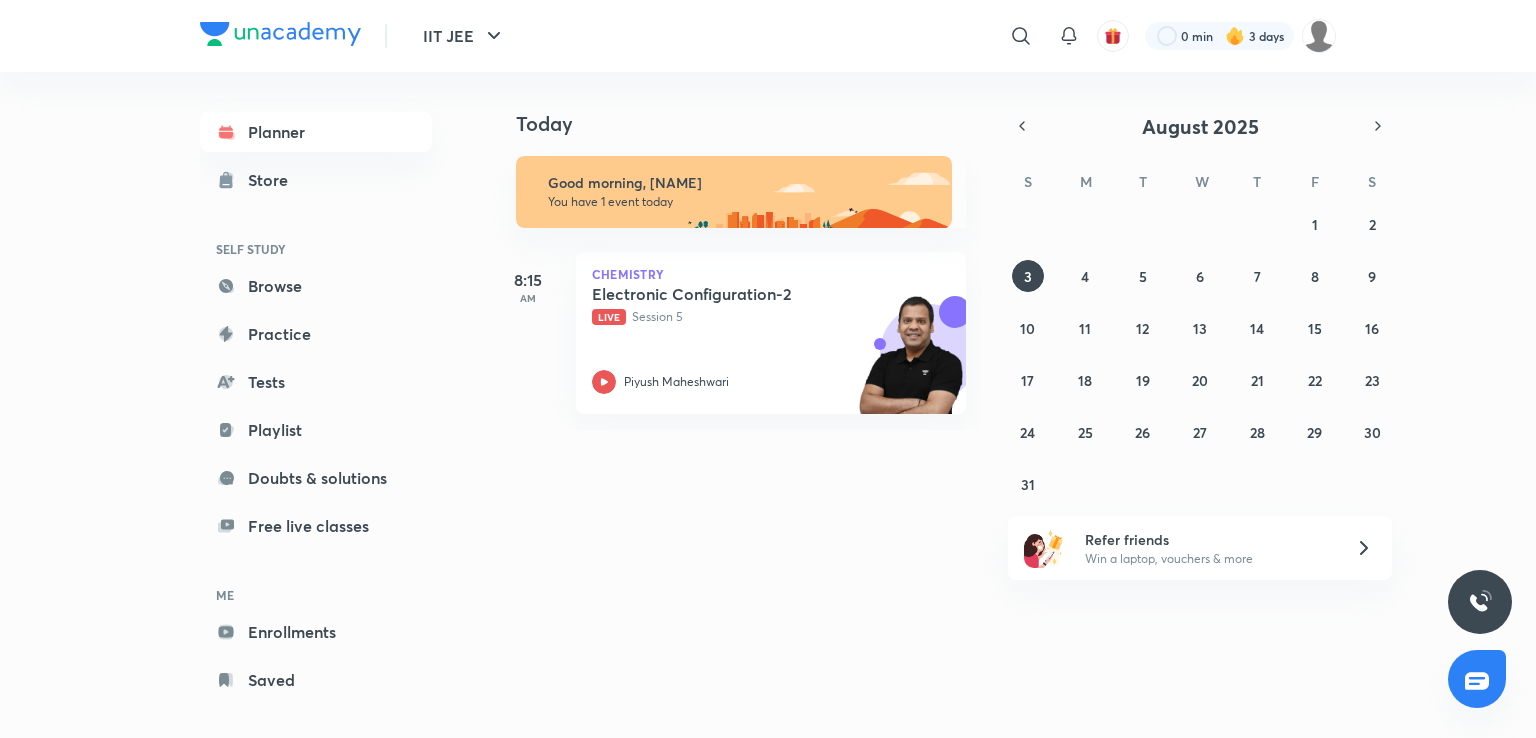 click on "8:15 AM" at bounding box center (528, 333) 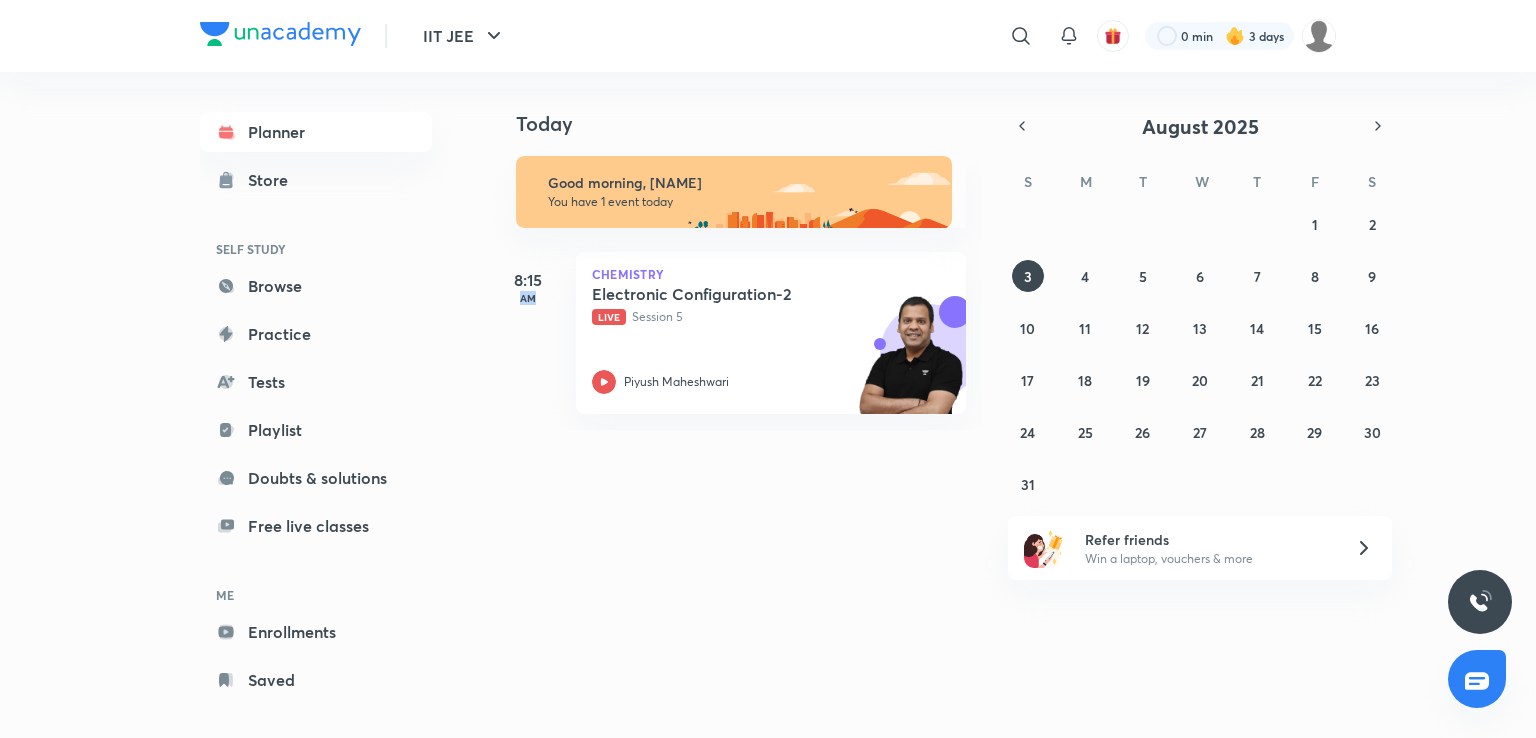 click on "8:15 AM" at bounding box center [528, 333] 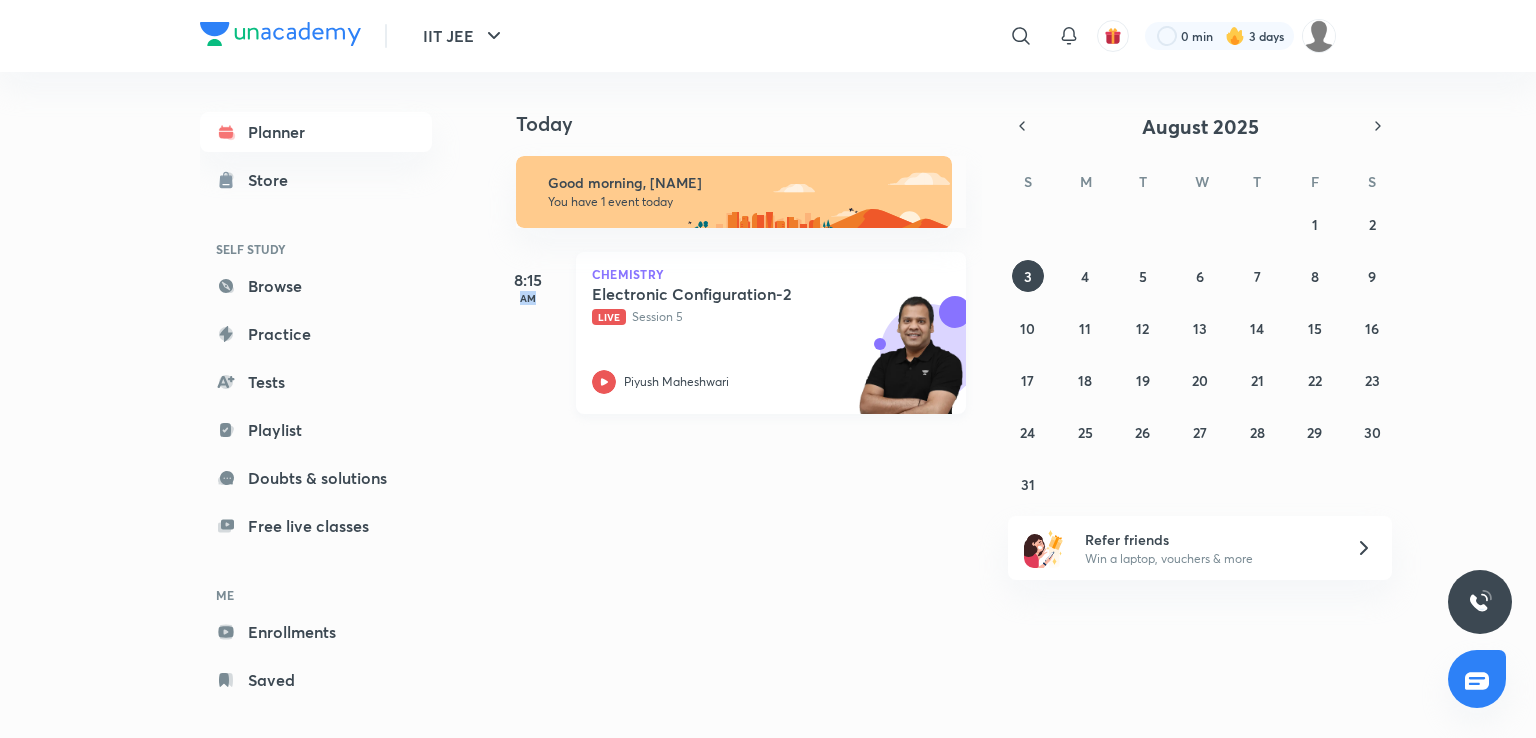 click 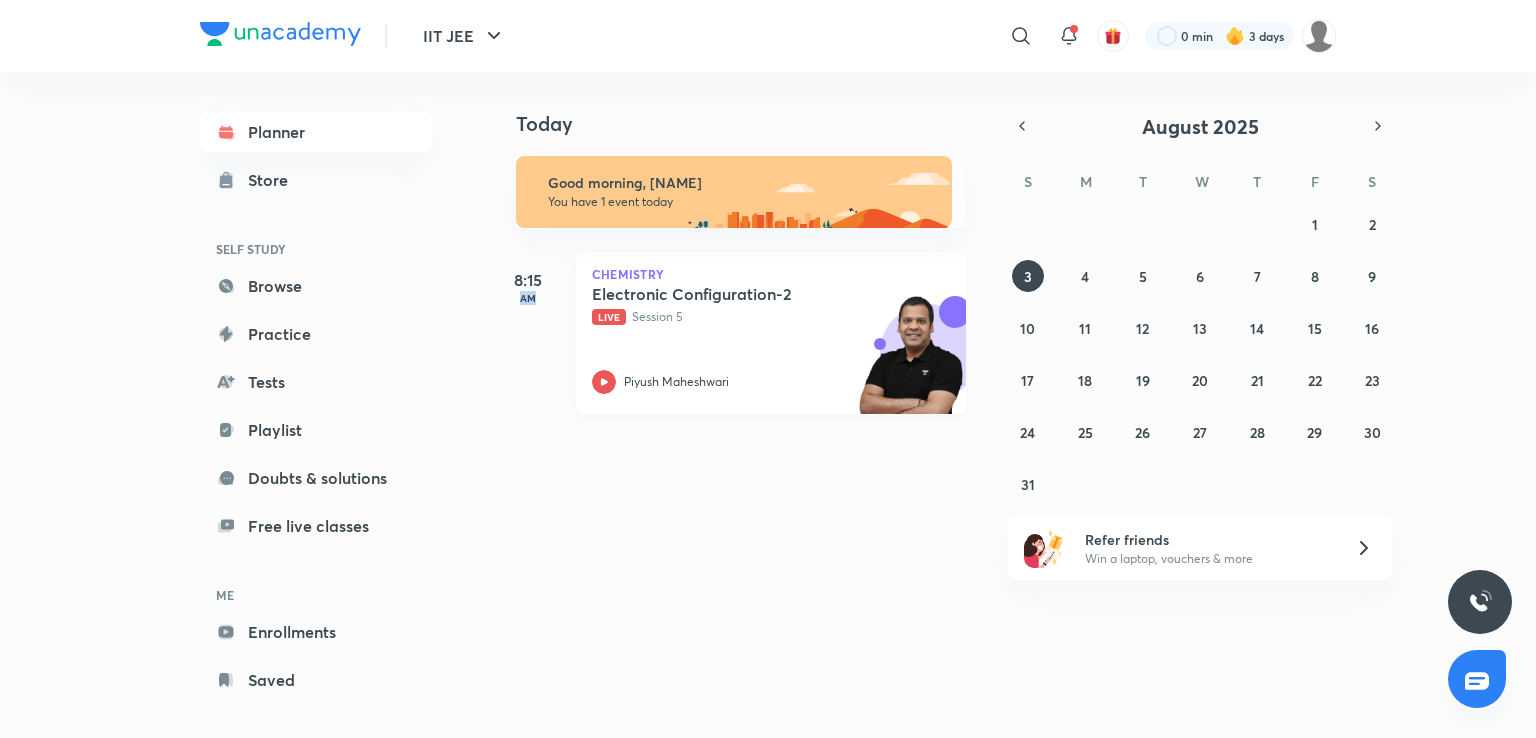 click 